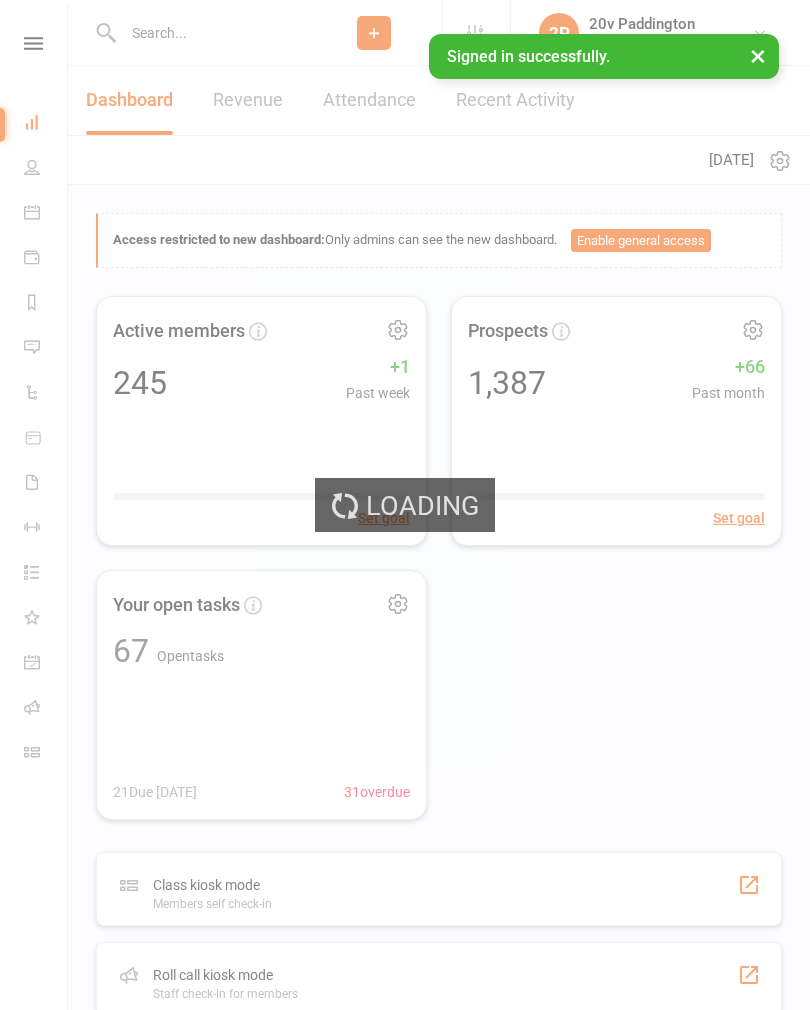 scroll, scrollTop: 0, scrollLeft: 0, axis: both 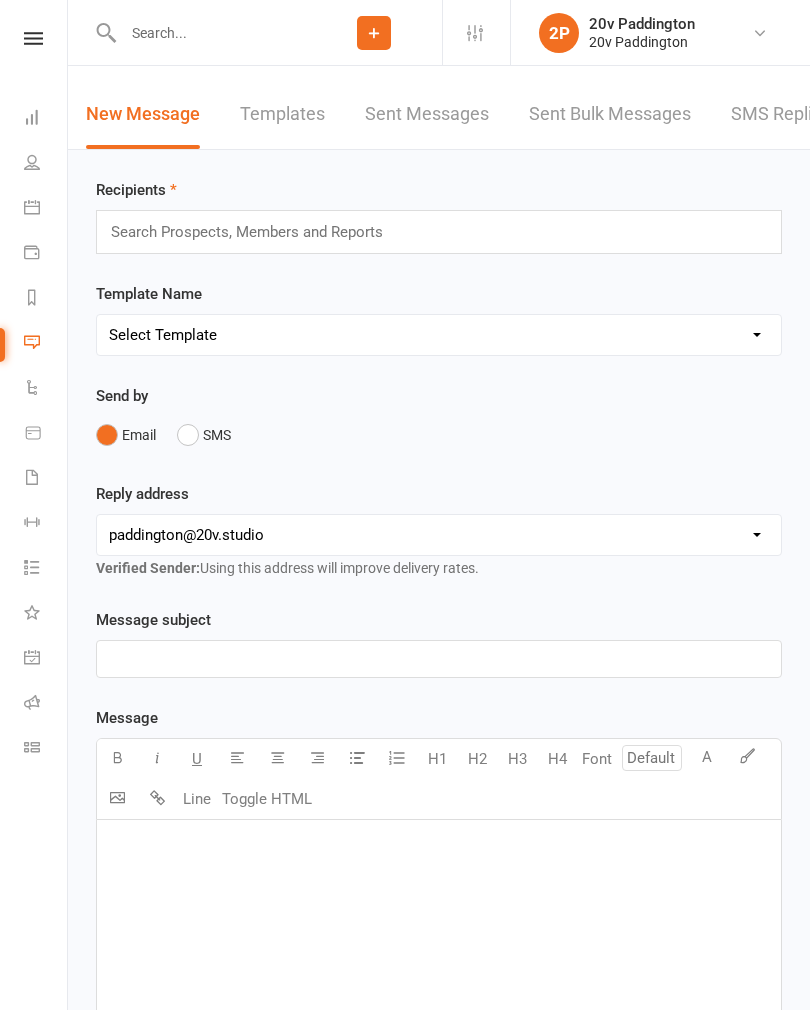 click on "Sent Bulk Messages" at bounding box center [610, 114] 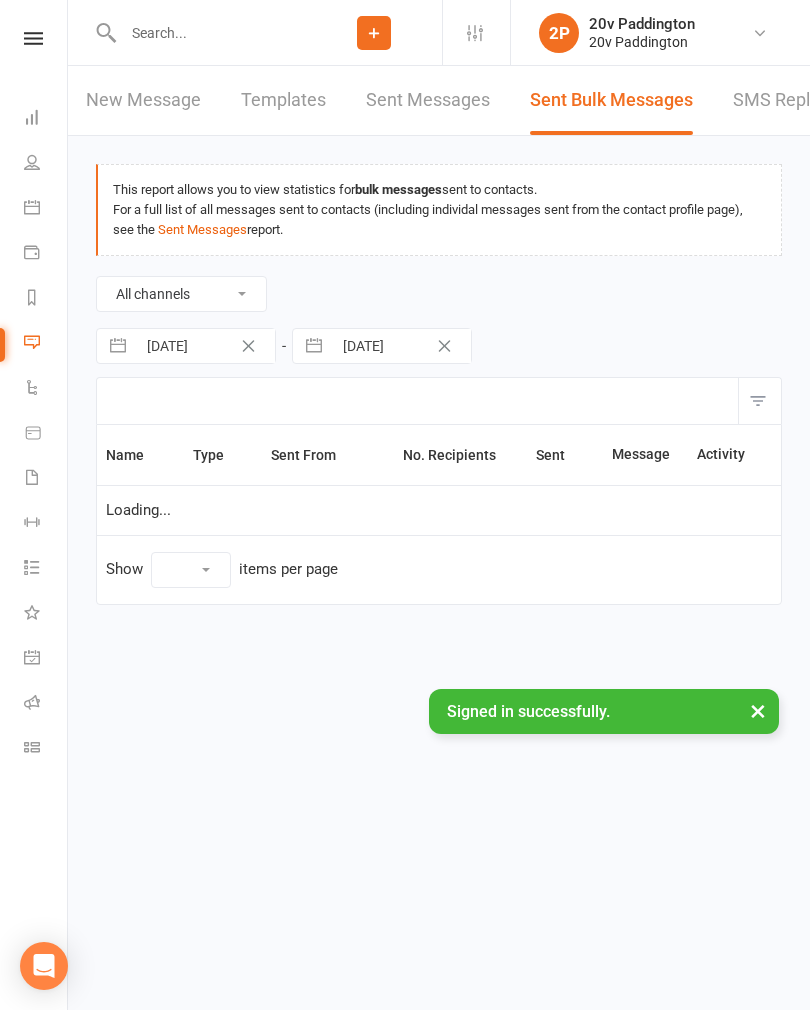 select on "10" 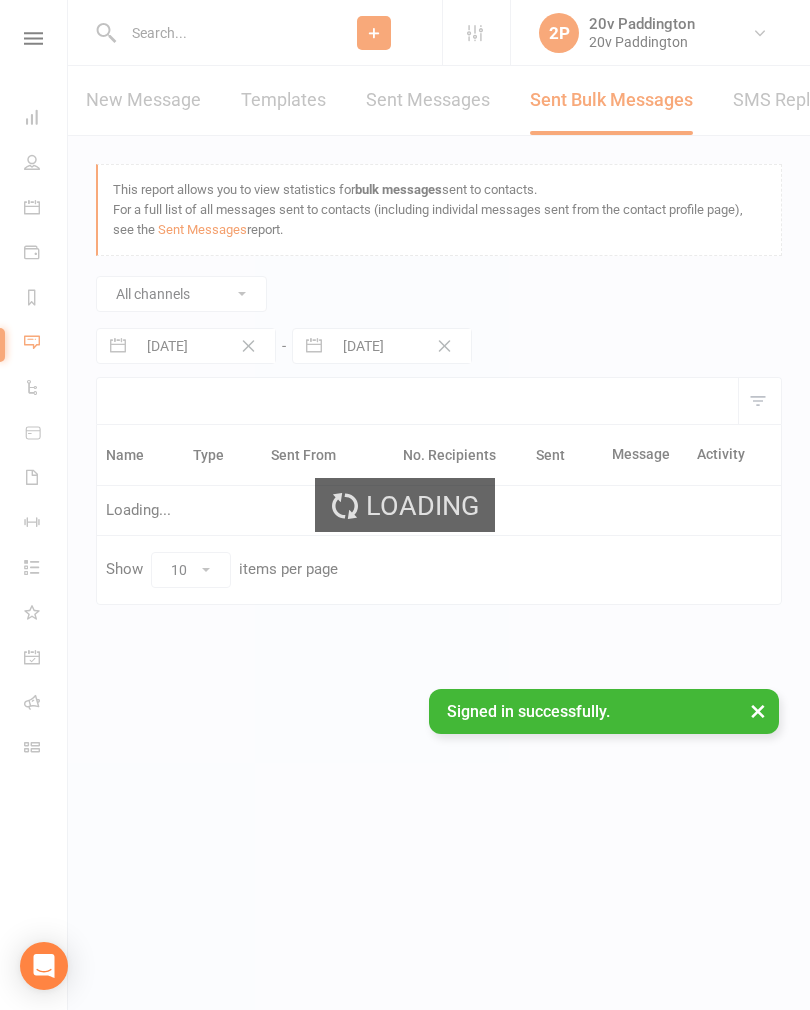 click on "Loading" at bounding box center [405, 505] 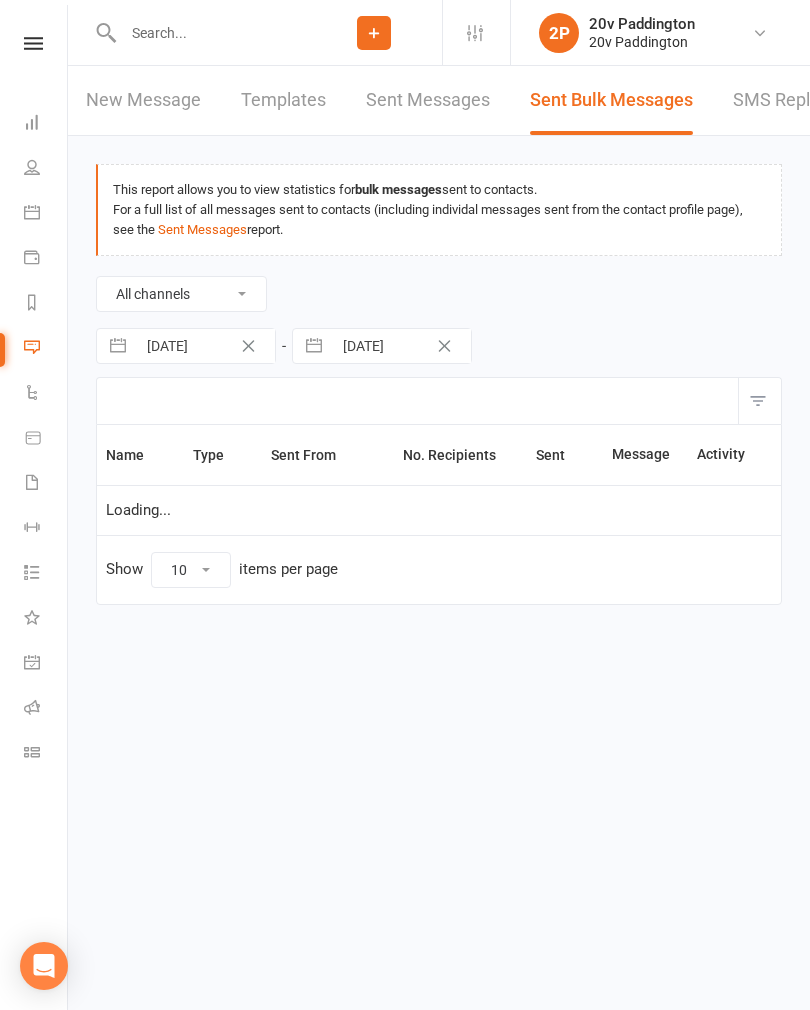 scroll, scrollTop: 0, scrollLeft: 0, axis: both 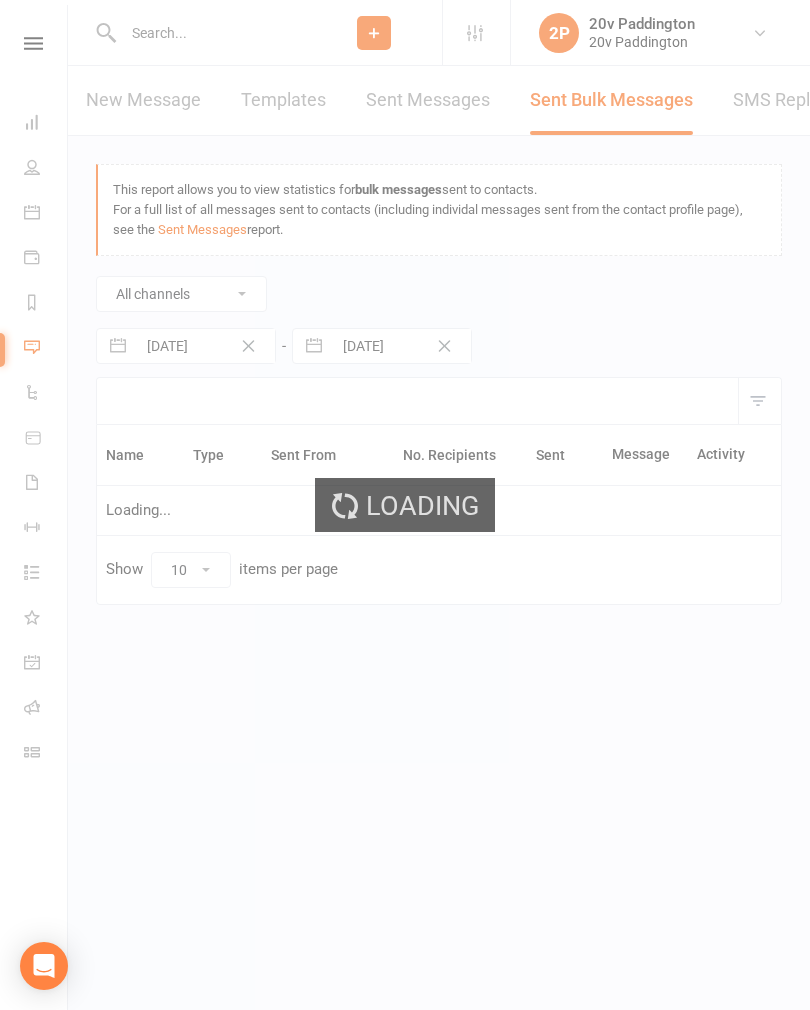 click on "Loading" at bounding box center (405, 505) 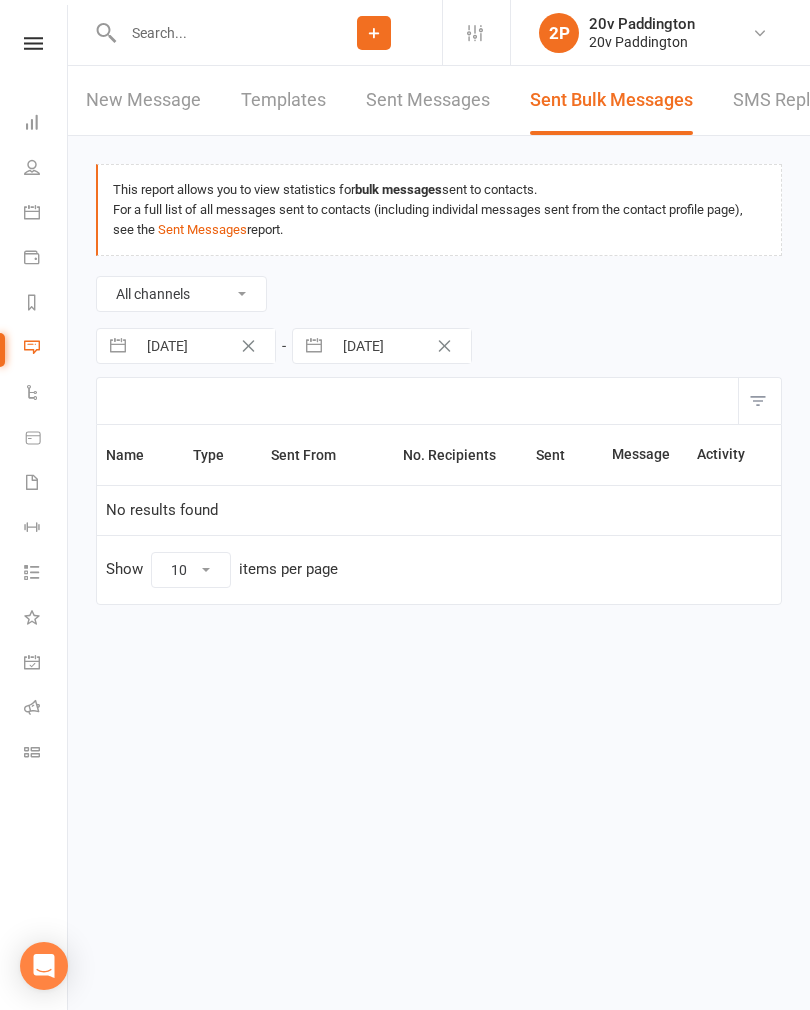 scroll, scrollTop: 0, scrollLeft: 0, axis: both 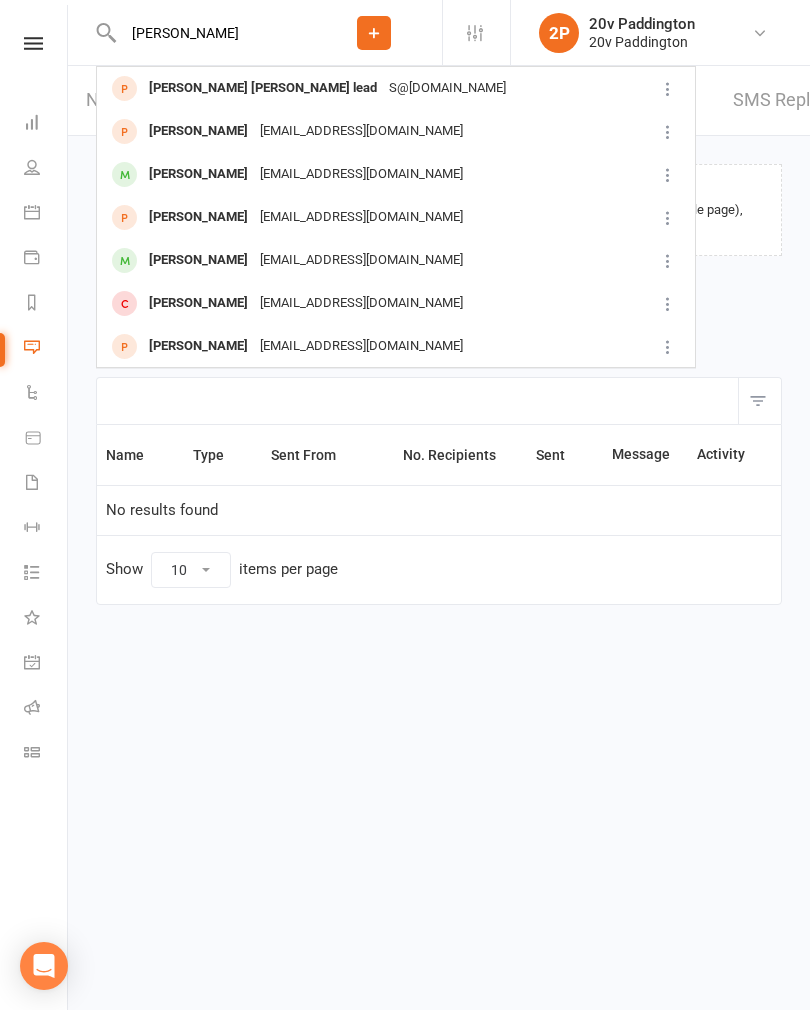 type on "[PERSON_NAME]" 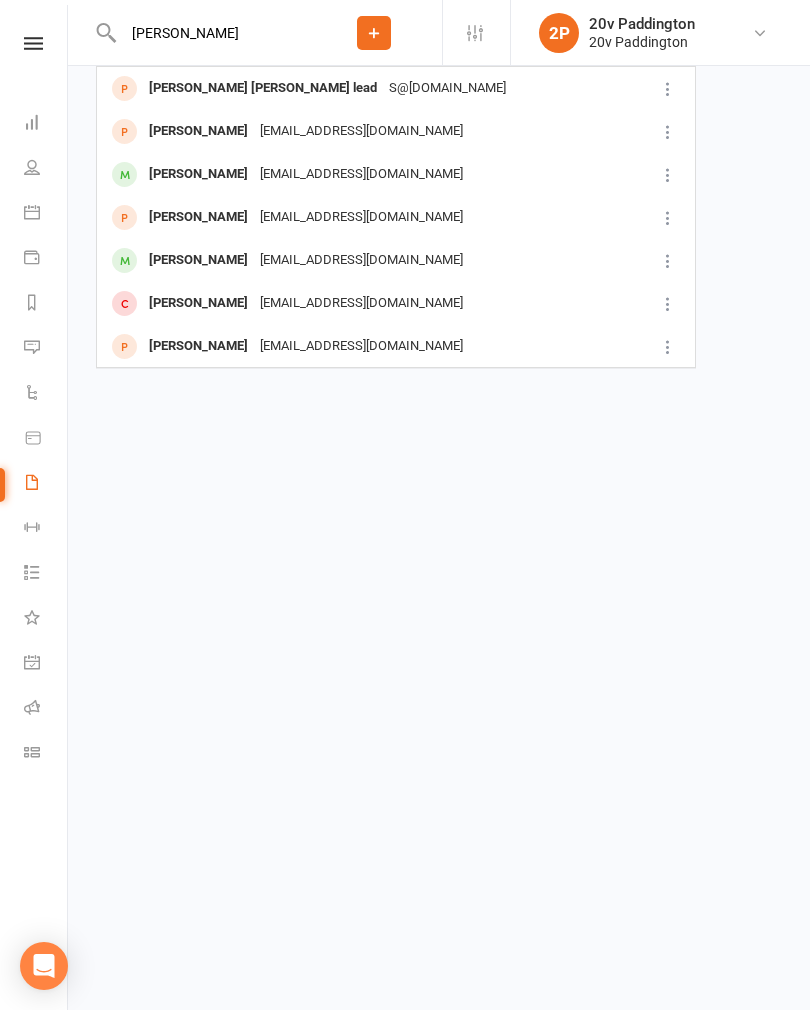 type 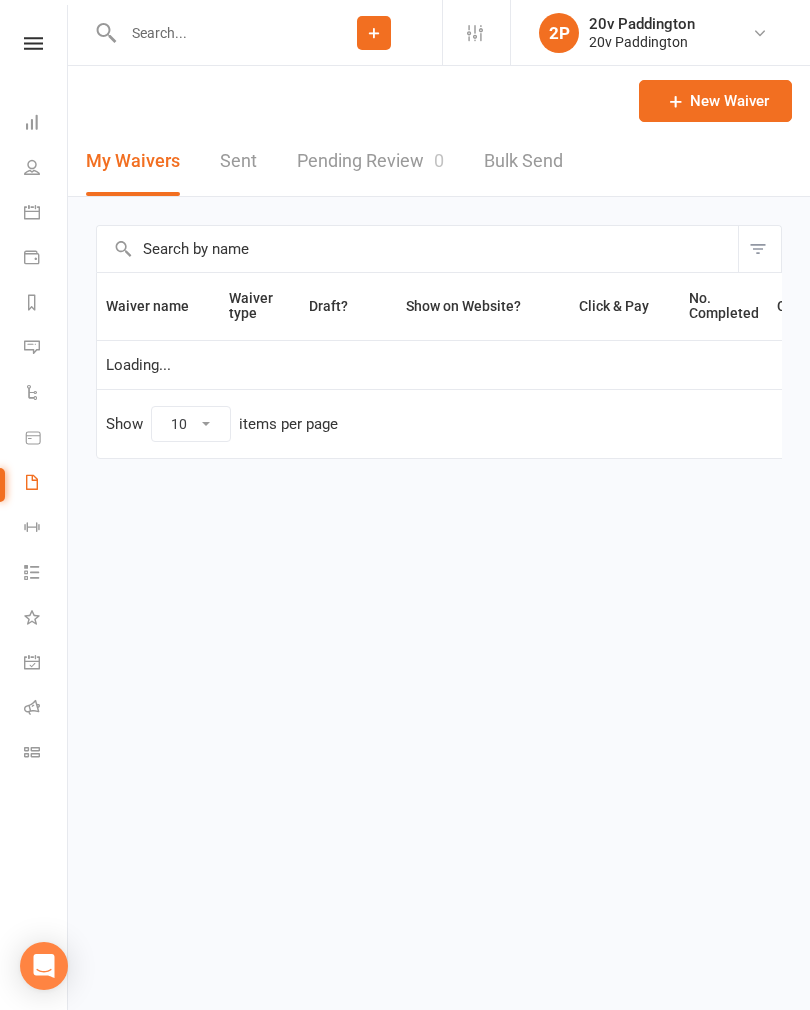 select on "100" 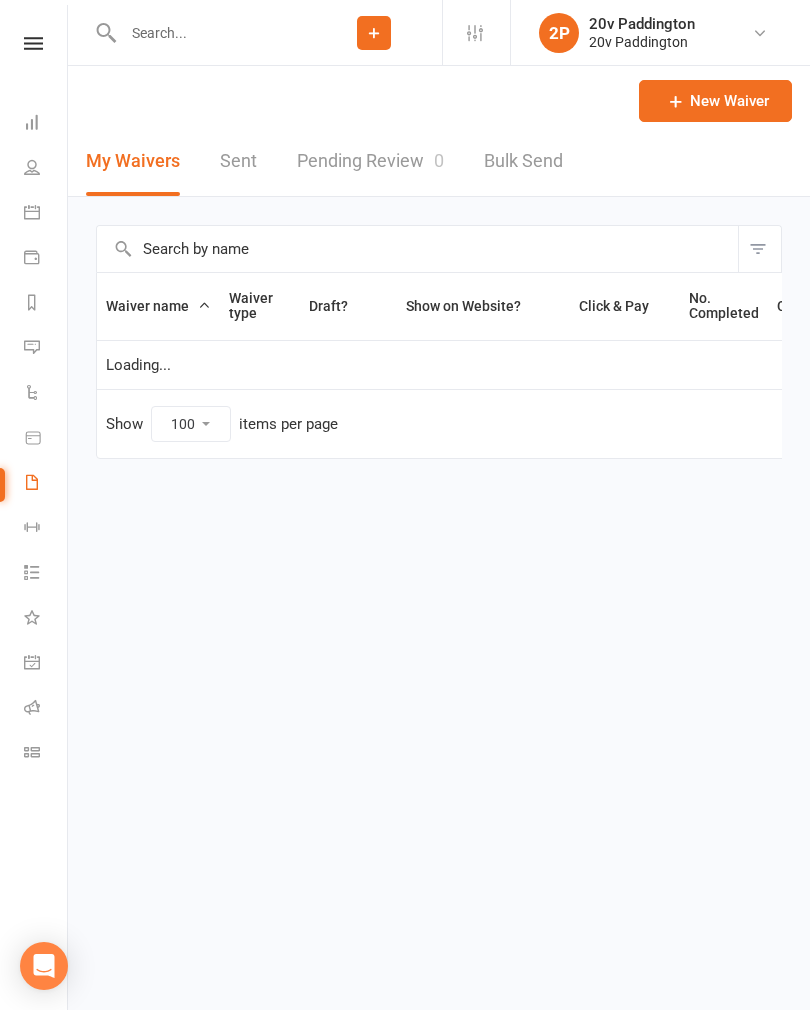click on "Pending Review 0" at bounding box center (370, 161) 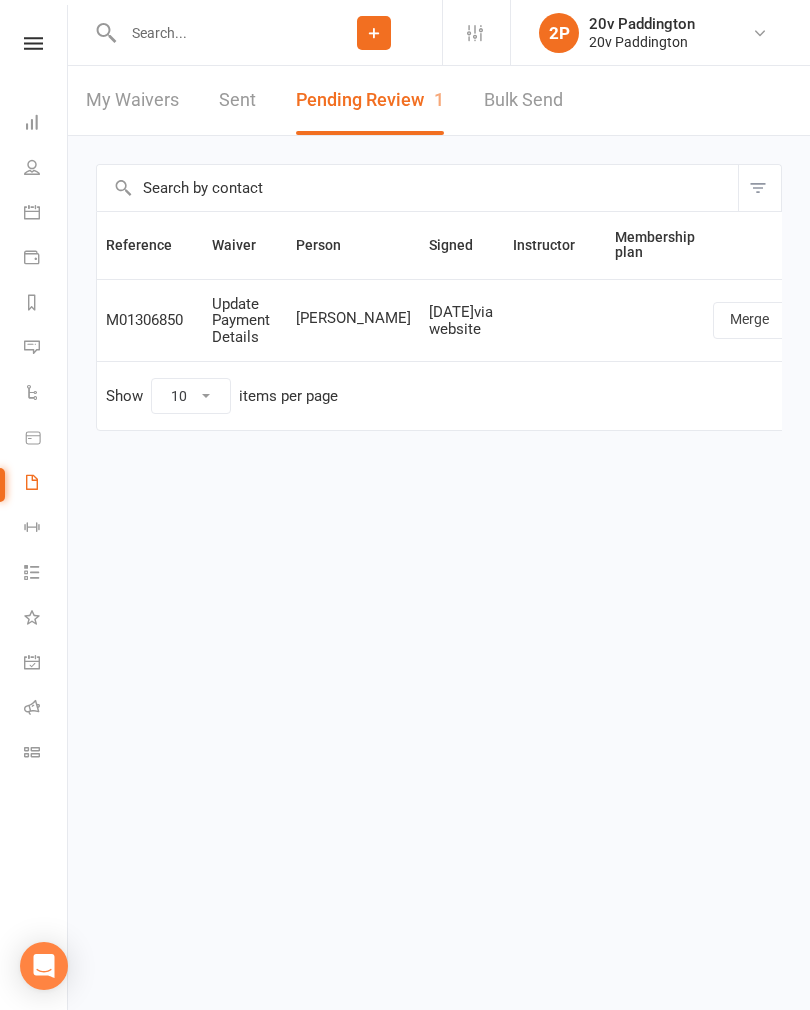 click on "Merge" at bounding box center (749, 320) 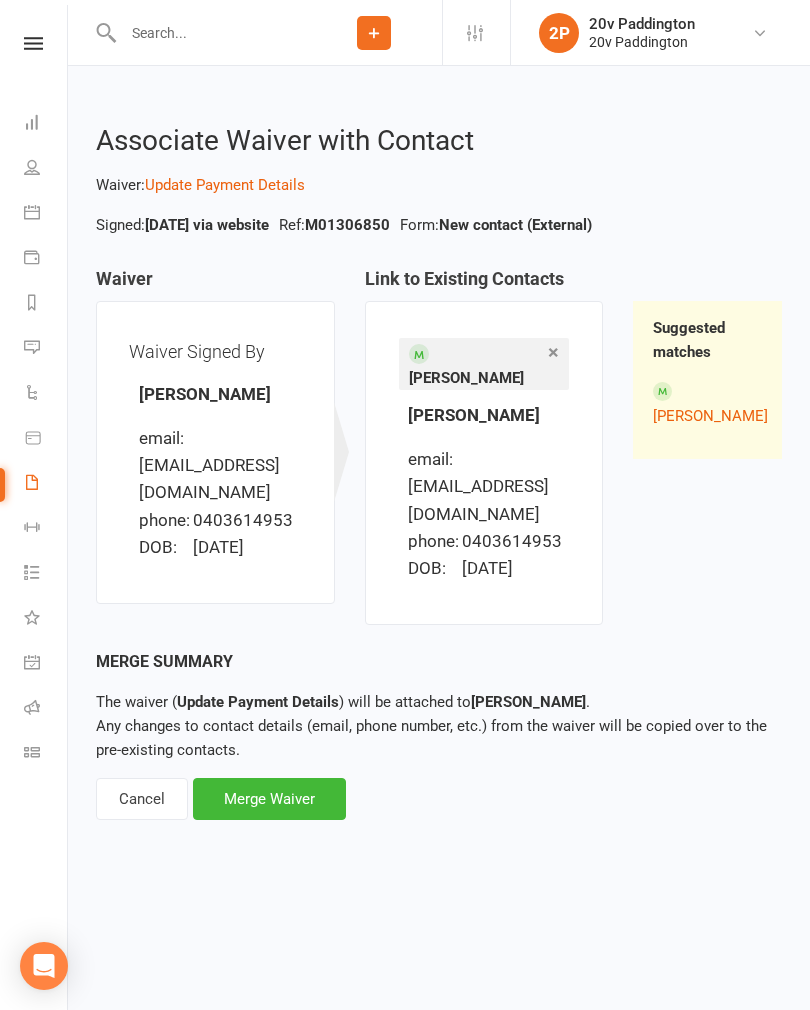 click on "Merge Waiver" at bounding box center [269, 799] 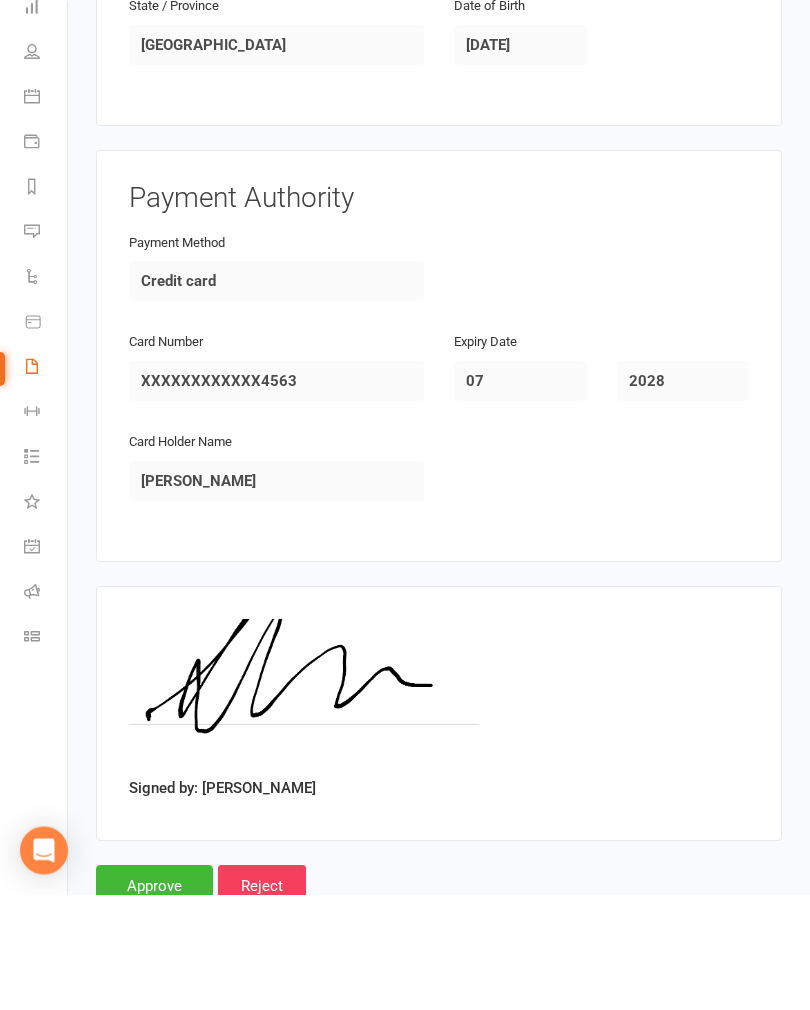 scroll, scrollTop: 826, scrollLeft: 0, axis: vertical 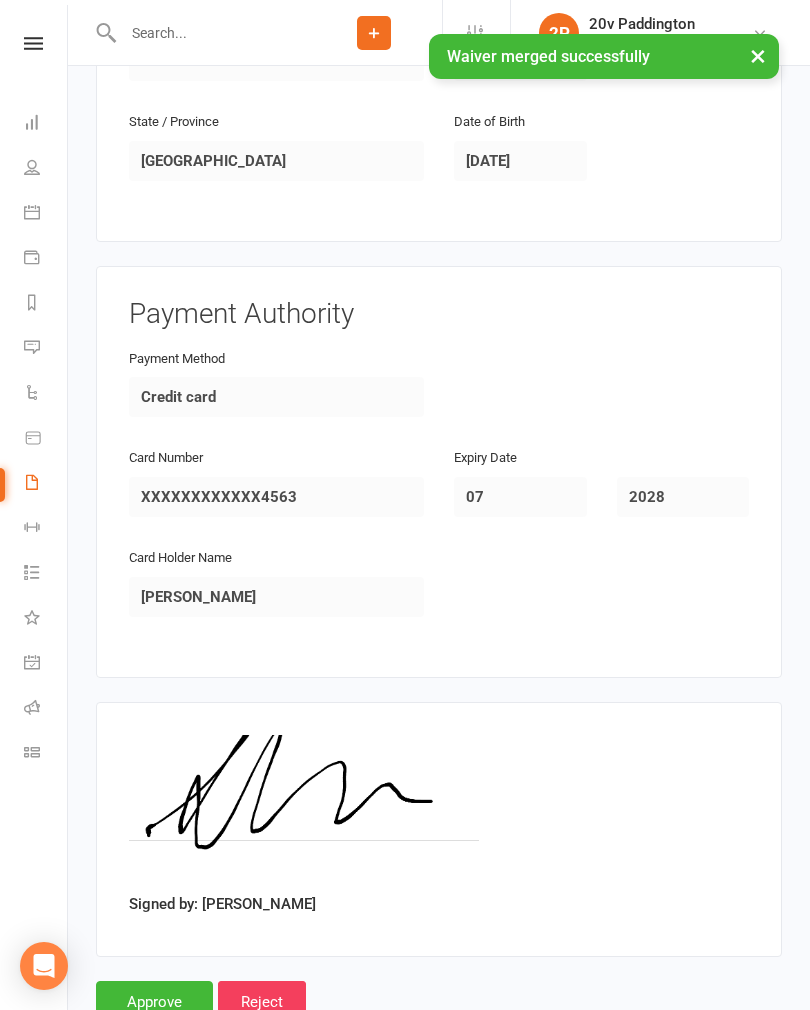 click on "Approve" at bounding box center [154, 1002] 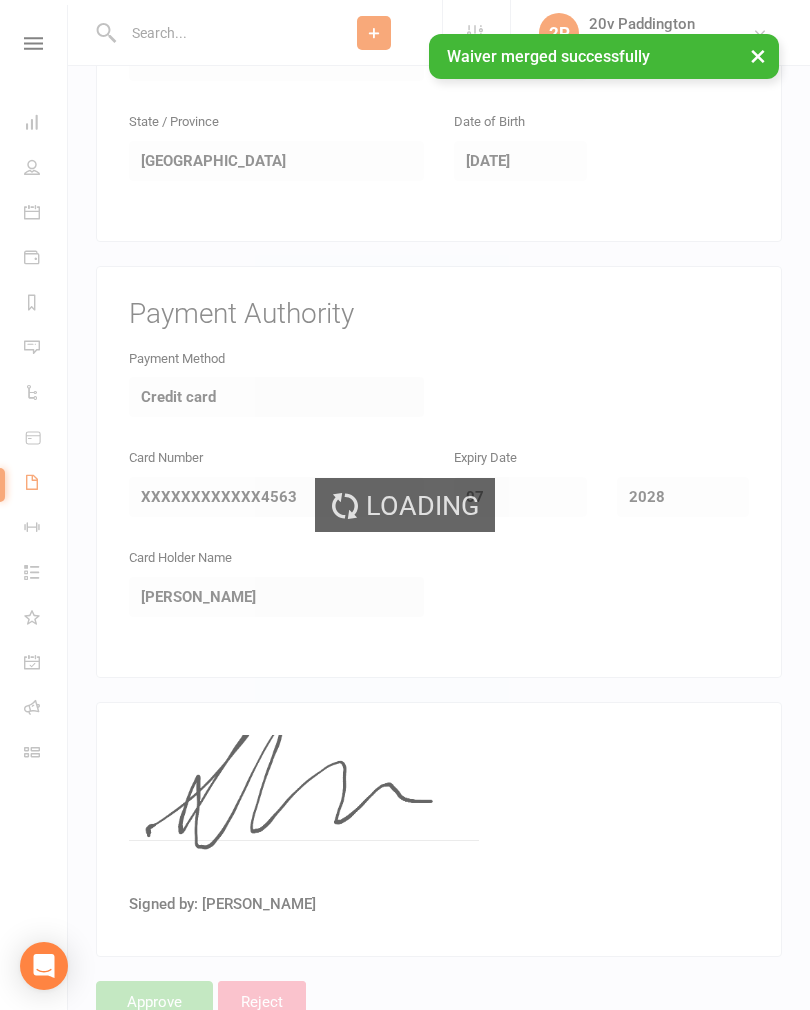 scroll, scrollTop: 0, scrollLeft: 0, axis: both 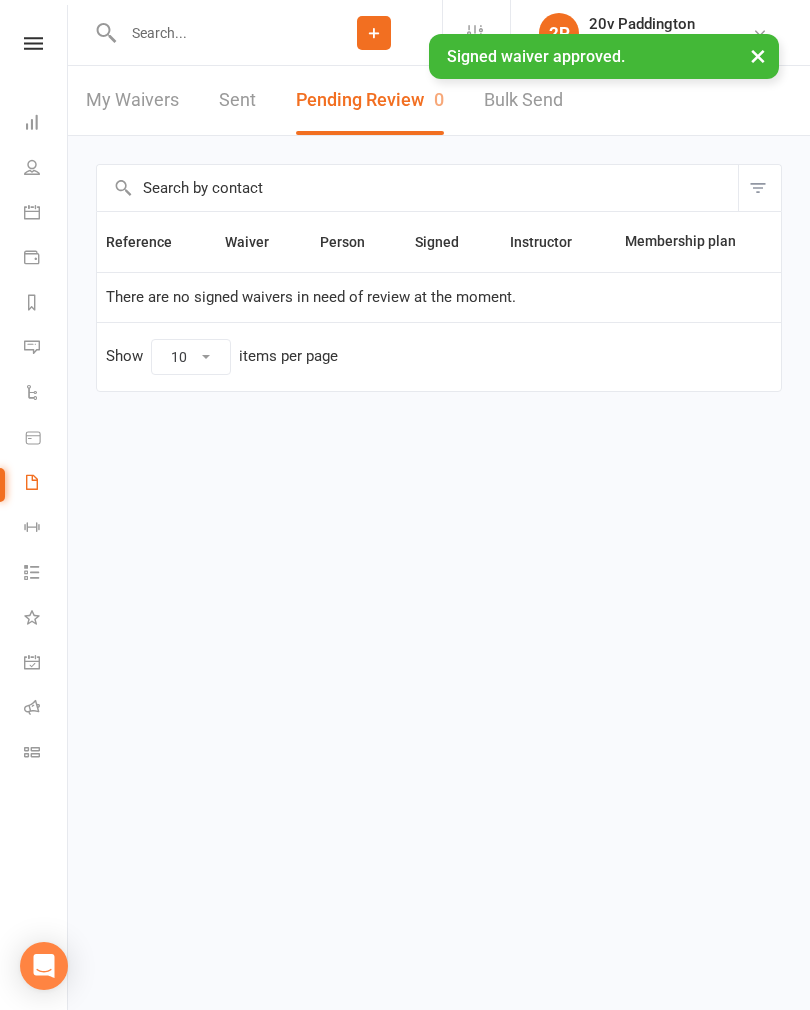 click on "Calendar" at bounding box center (46, 214) 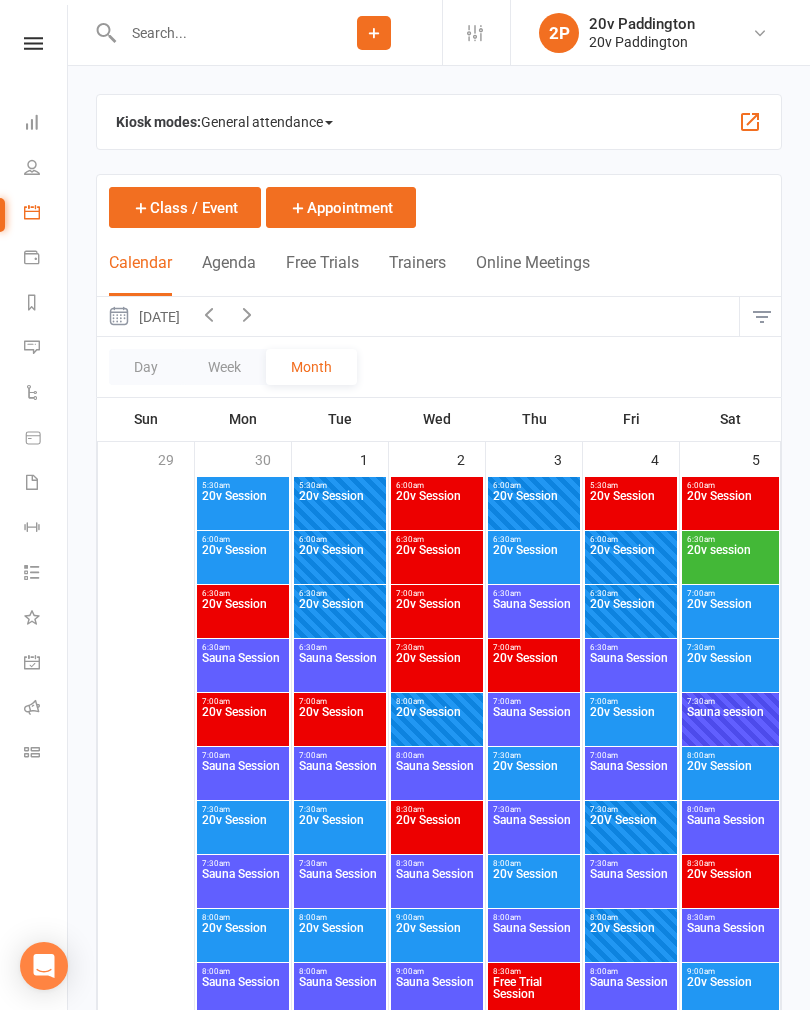 click on "Agenda" at bounding box center [229, 274] 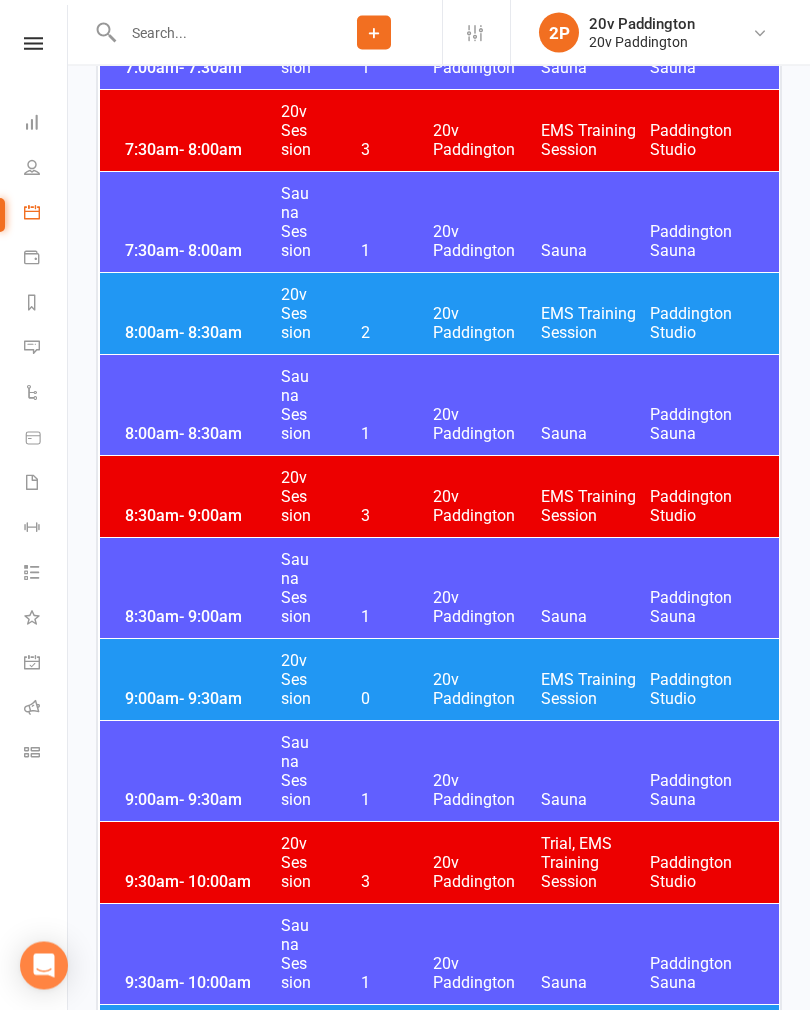 scroll, scrollTop: 895, scrollLeft: 0, axis: vertical 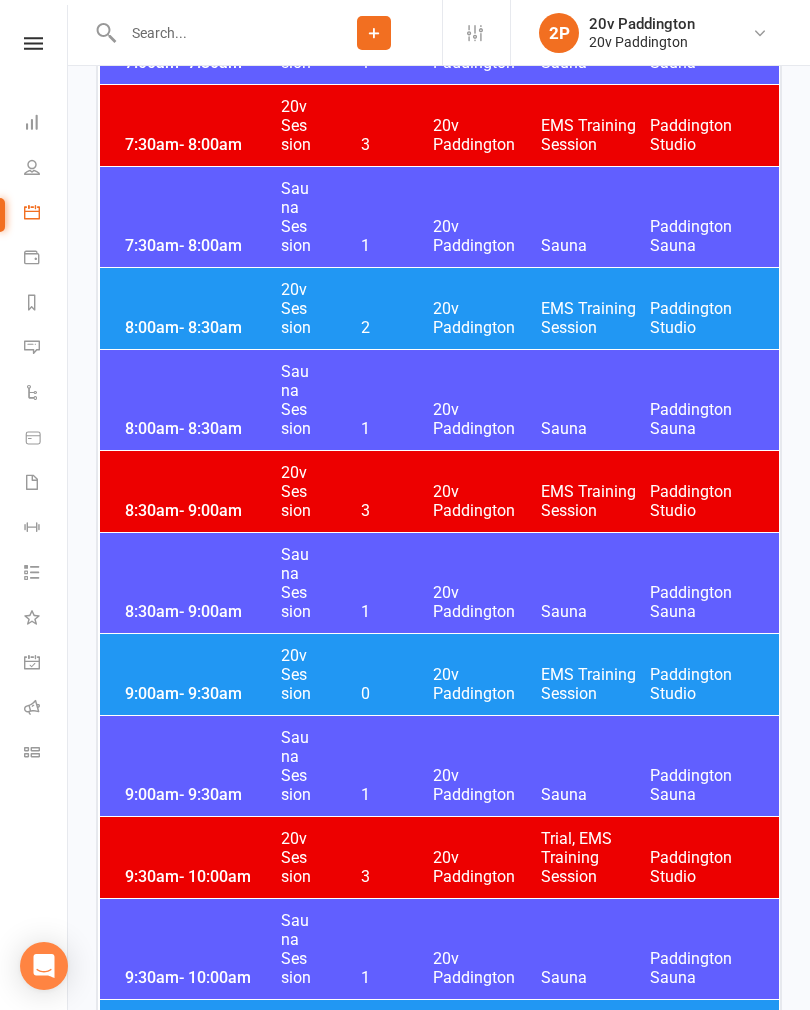 click on "20v Paddington" at bounding box center (487, 318) 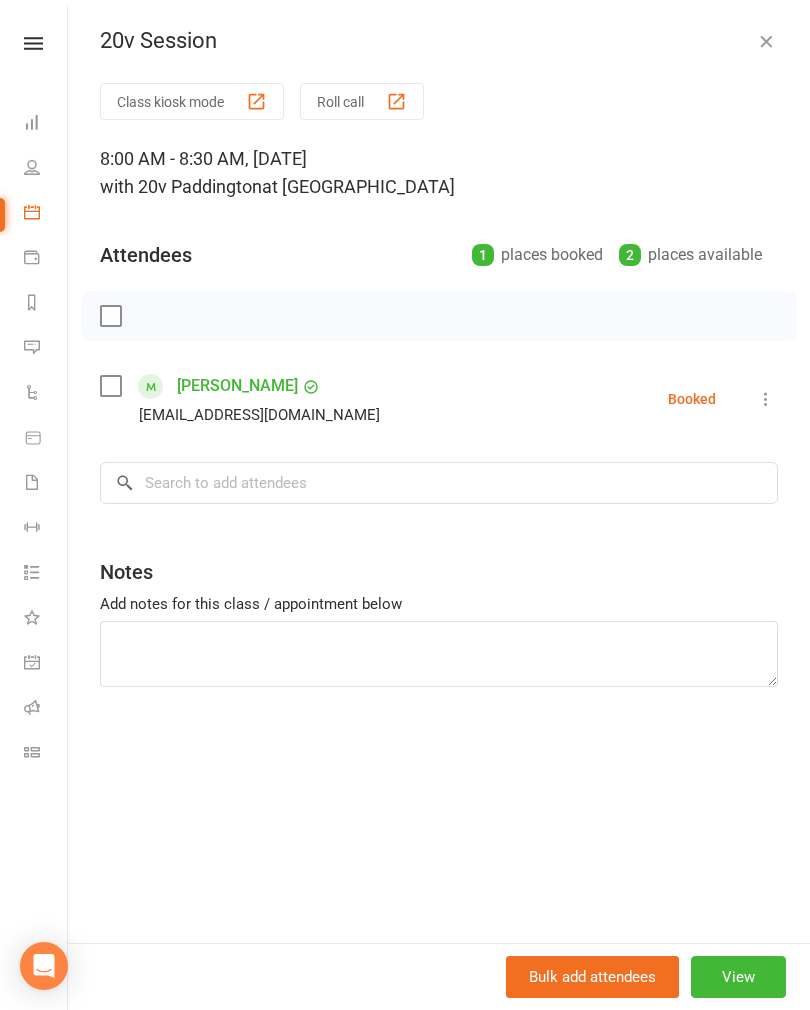 click at bounding box center (766, 399) 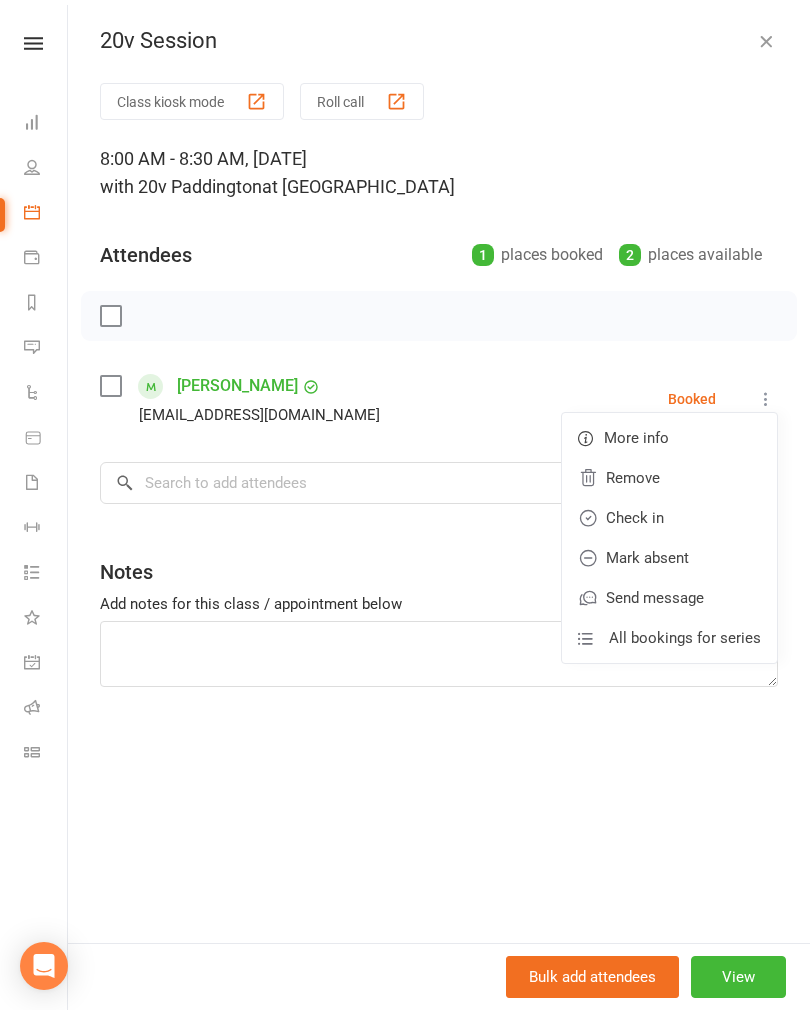 click on "Check in" at bounding box center [669, 518] 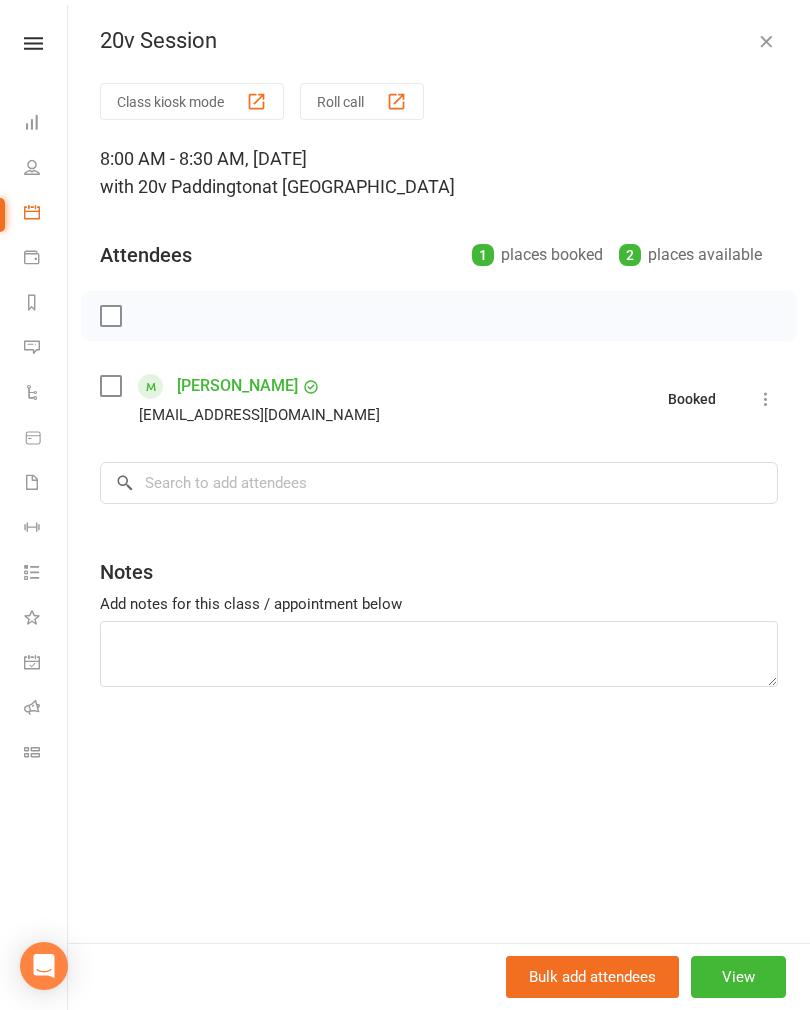 click at bounding box center (766, 41) 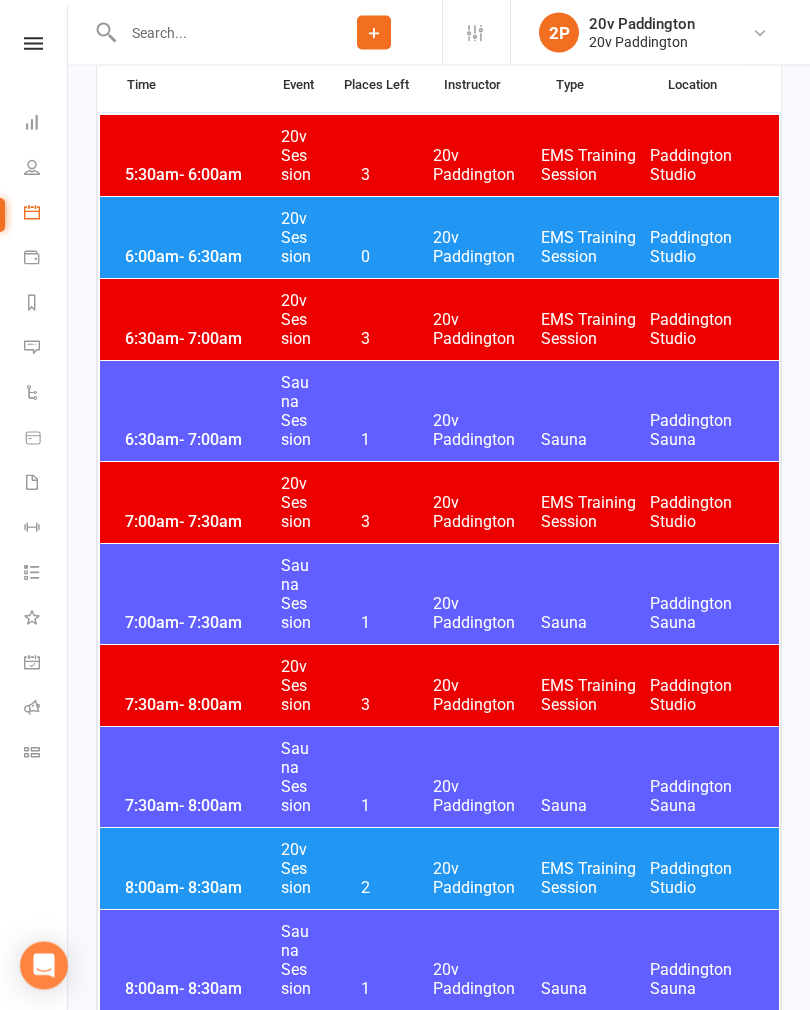 click on "EMS Training Session" at bounding box center (595, 248) 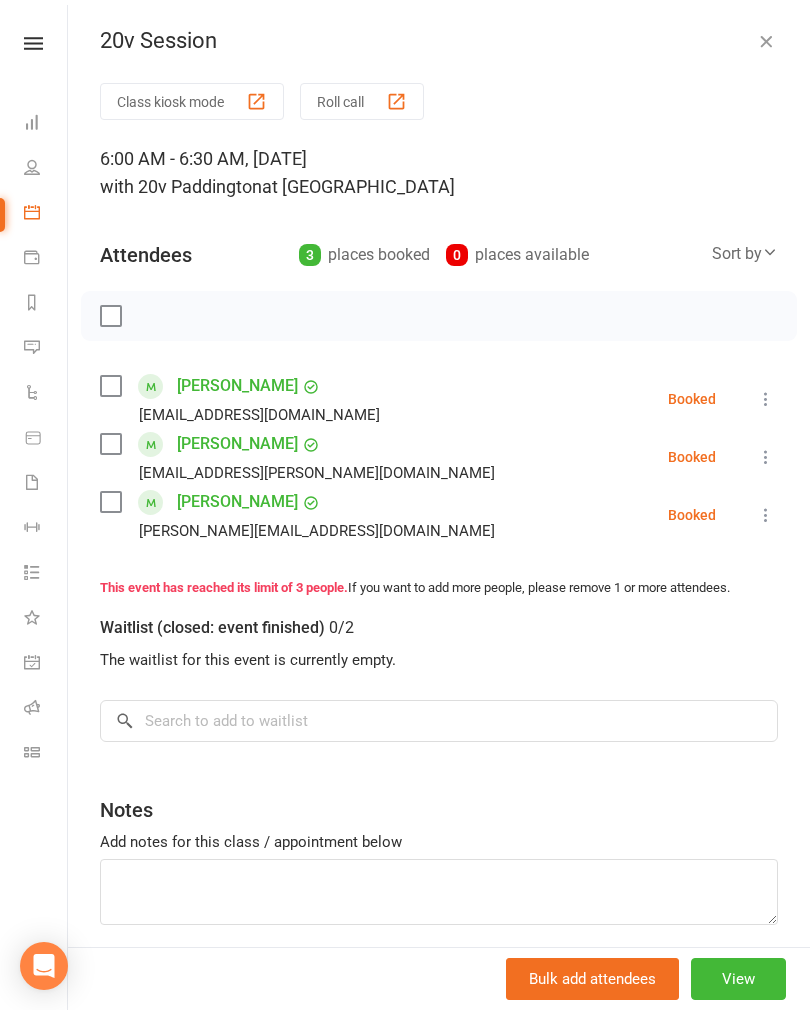 click at bounding box center (766, 399) 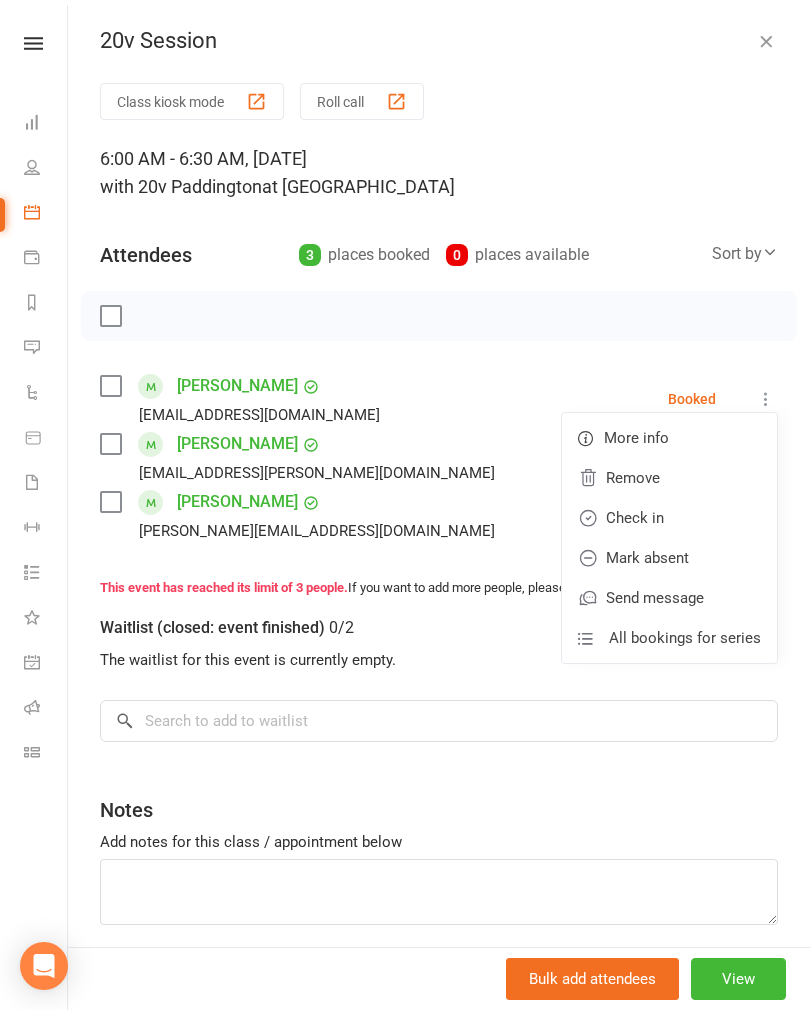 click on "Check in" at bounding box center [669, 518] 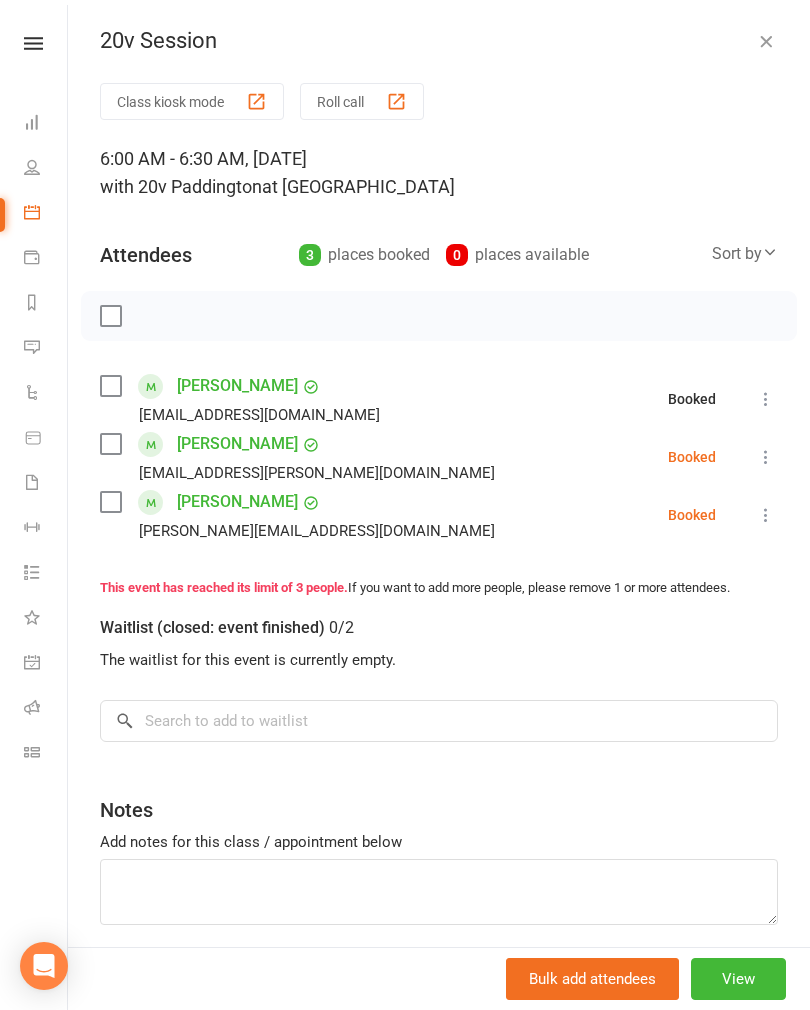 click at bounding box center [766, 457] 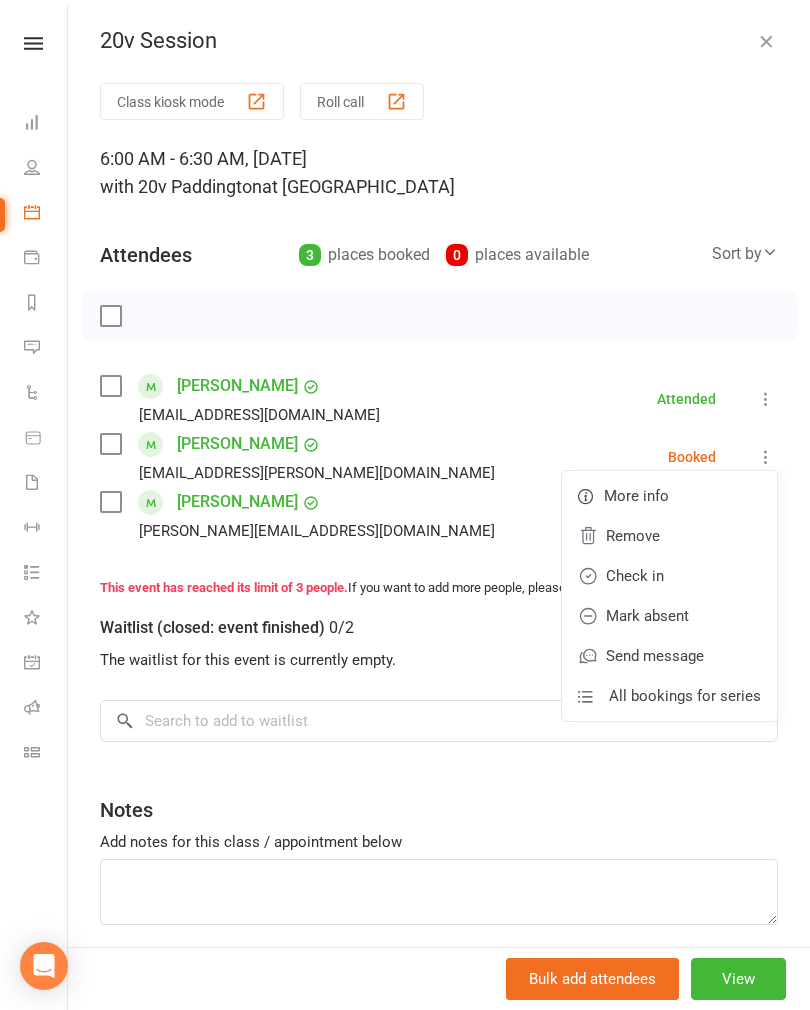 click on "Check in" at bounding box center [669, 576] 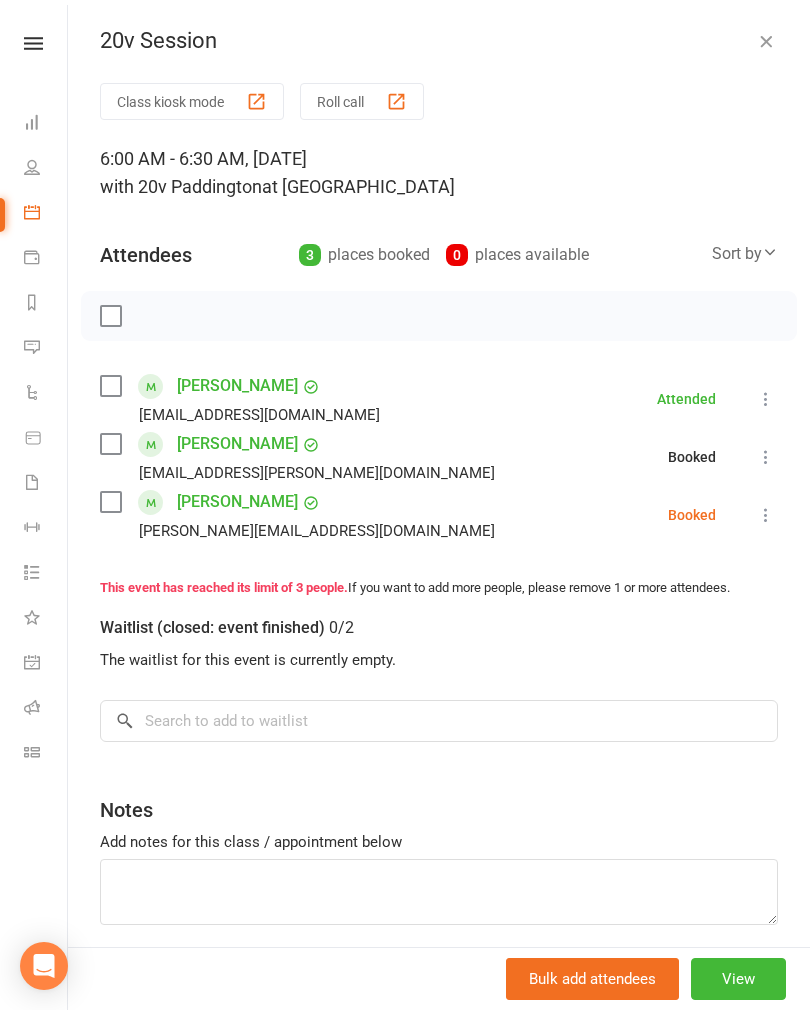 click at bounding box center [766, 515] 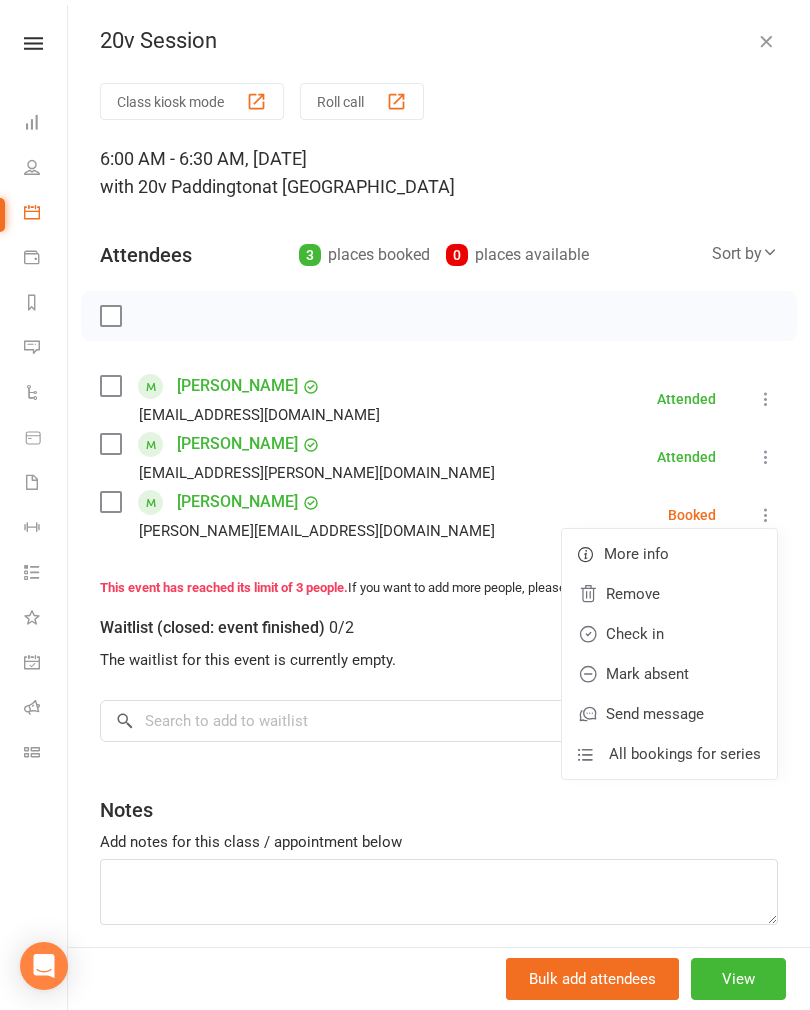 click on "Check in" at bounding box center [669, 634] 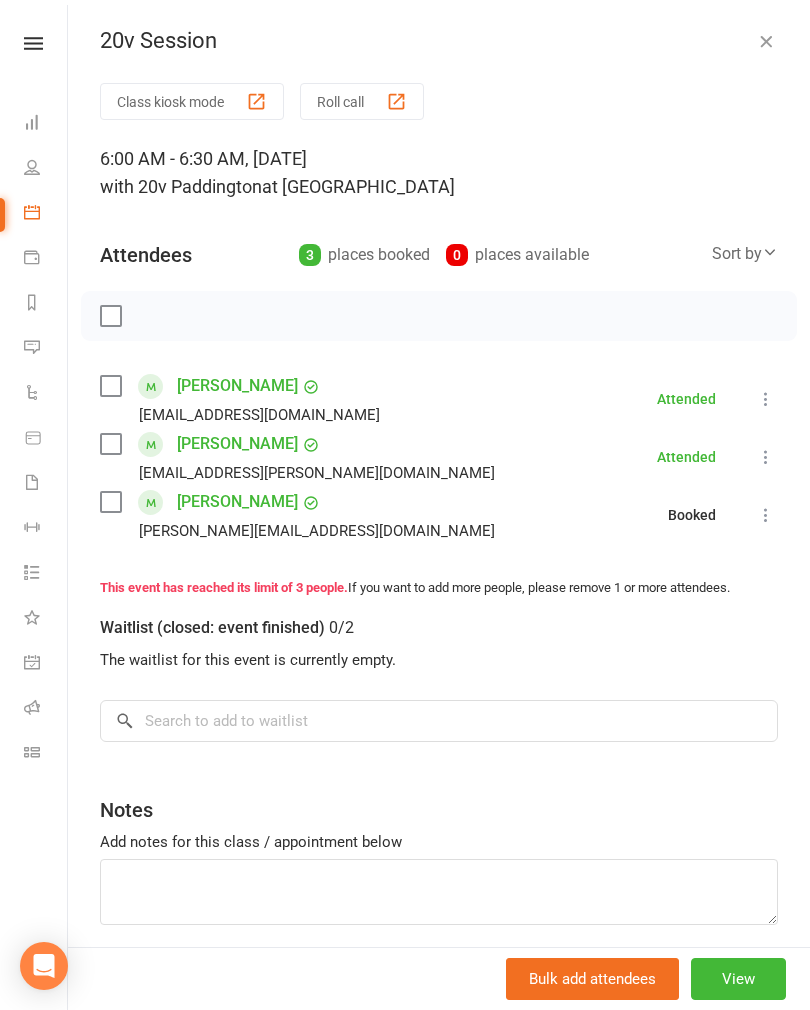 click at bounding box center [766, 41] 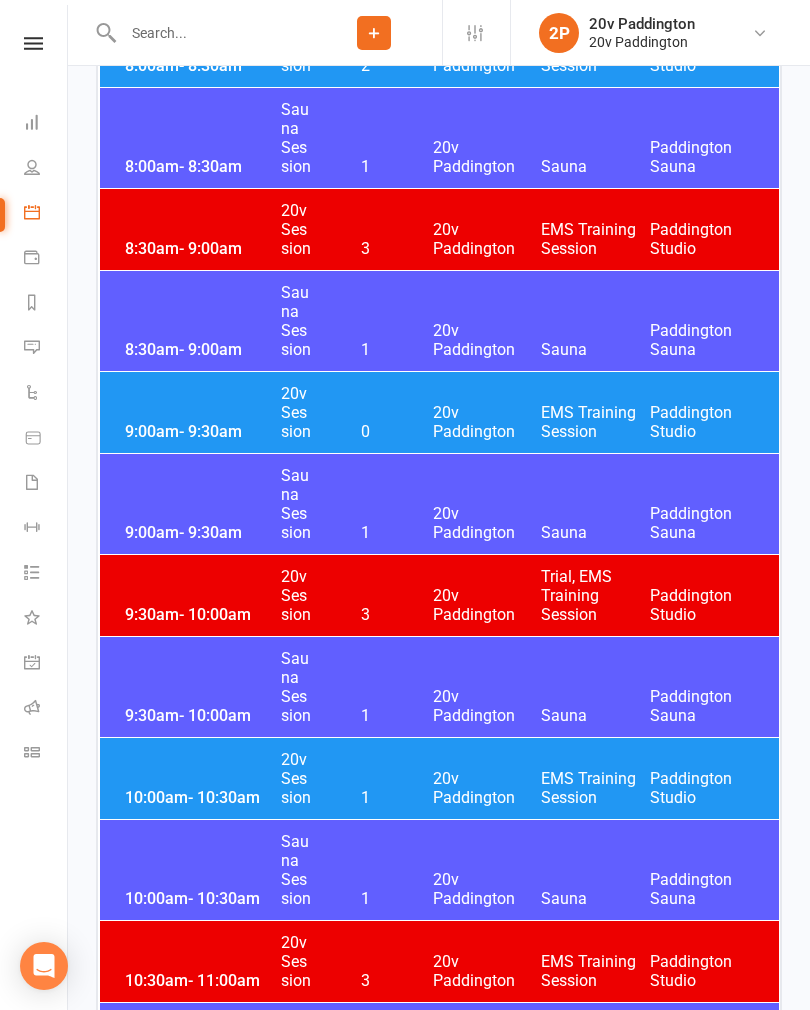 scroll, scrollTop: 1154, scrollLeft: 0, axis: vertical 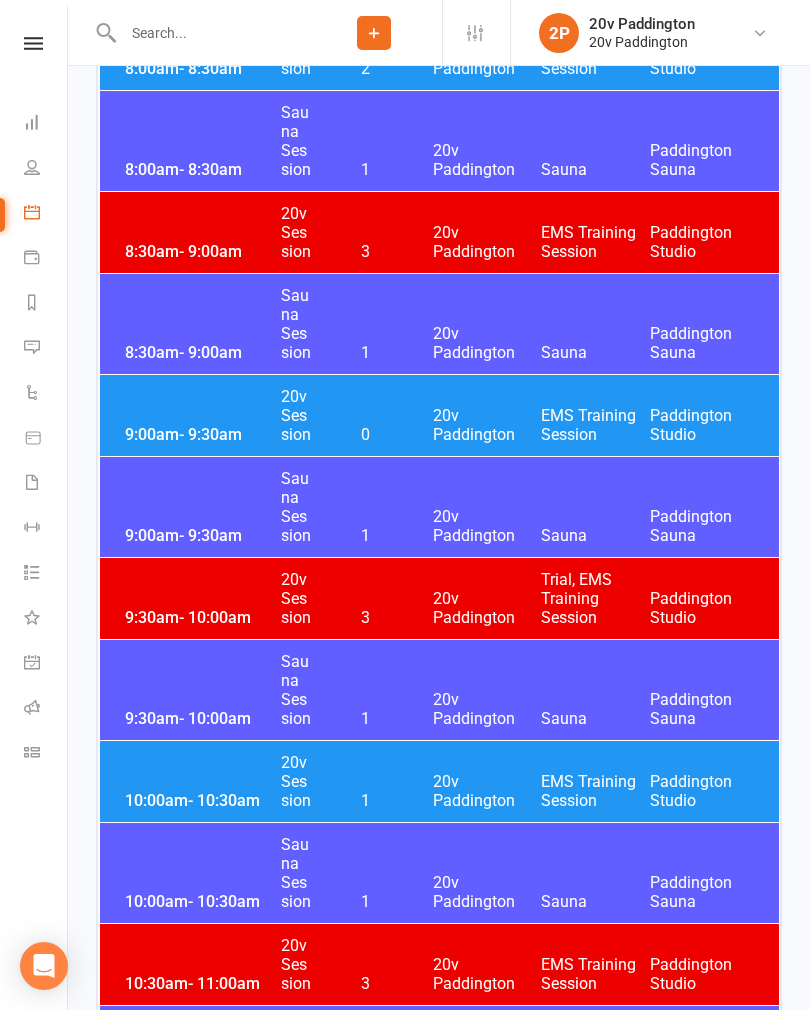 click on "20v Paddington" at bounding box center (487, 425) 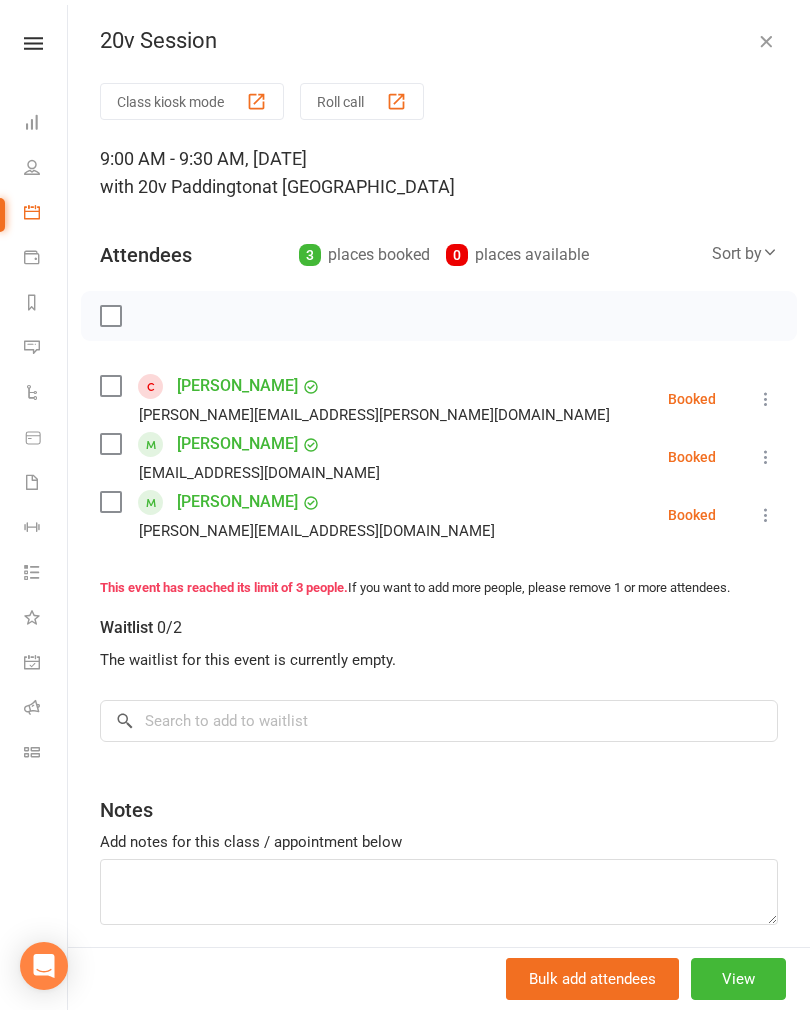 click at bounding box center (766, 41) 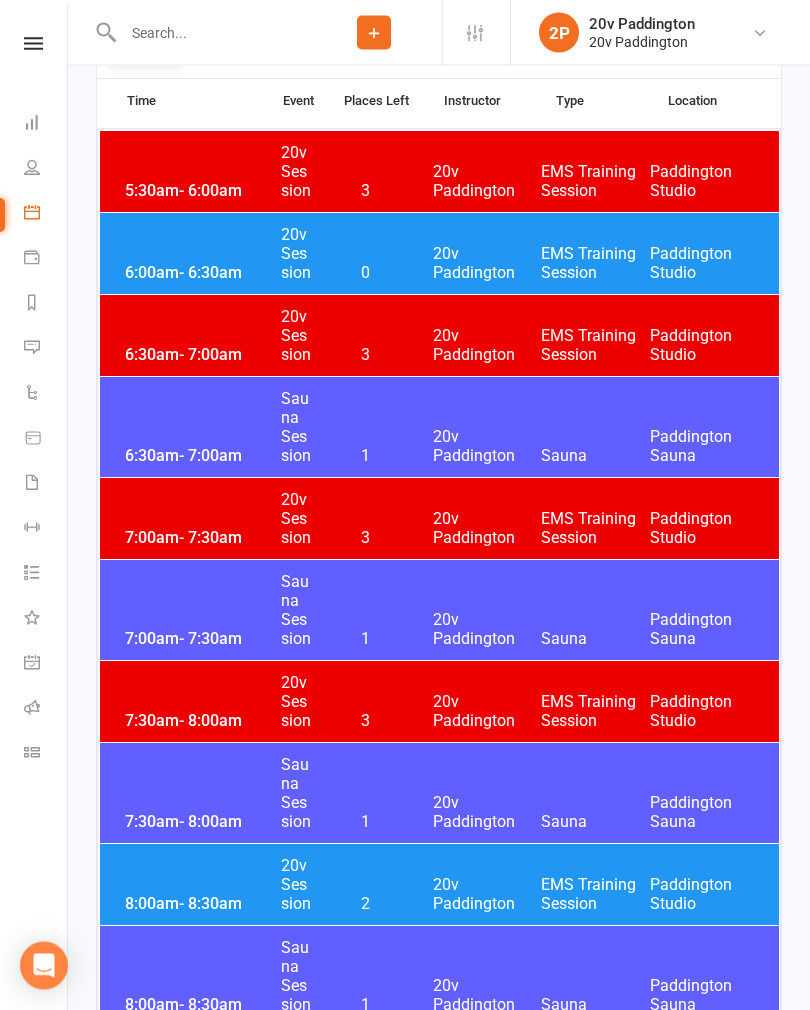 scroll, scrollTop: 270, scrollLeft: 0, axis: vertical 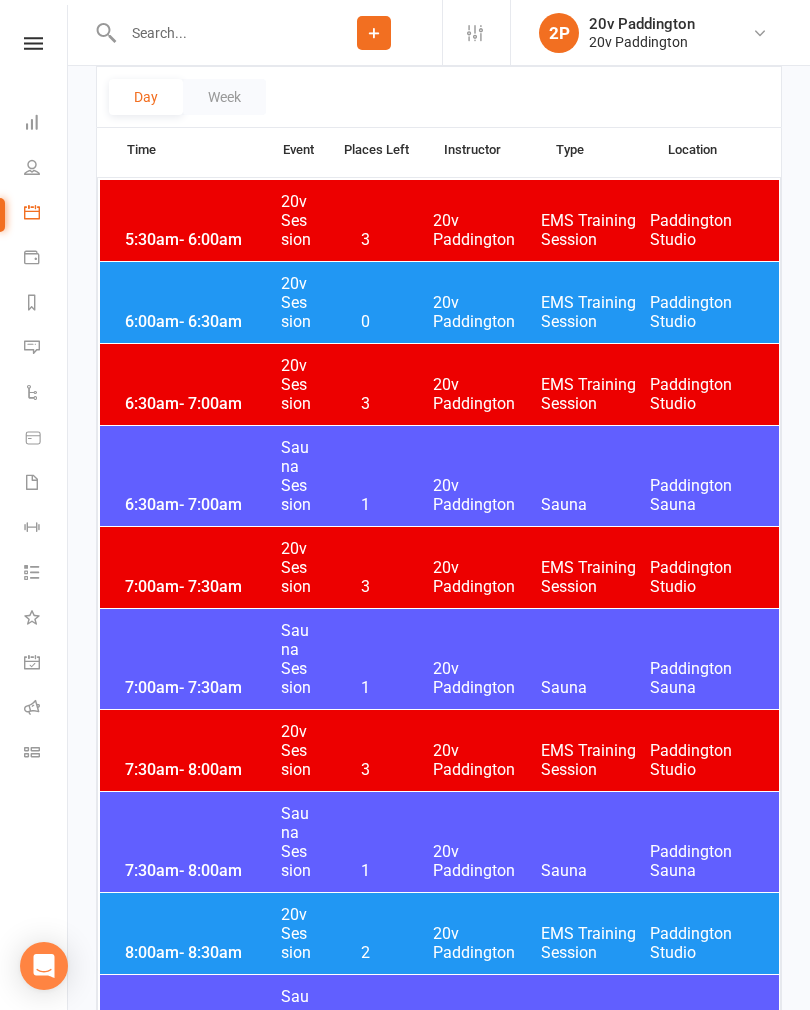 click at bounding box center (211, 33) 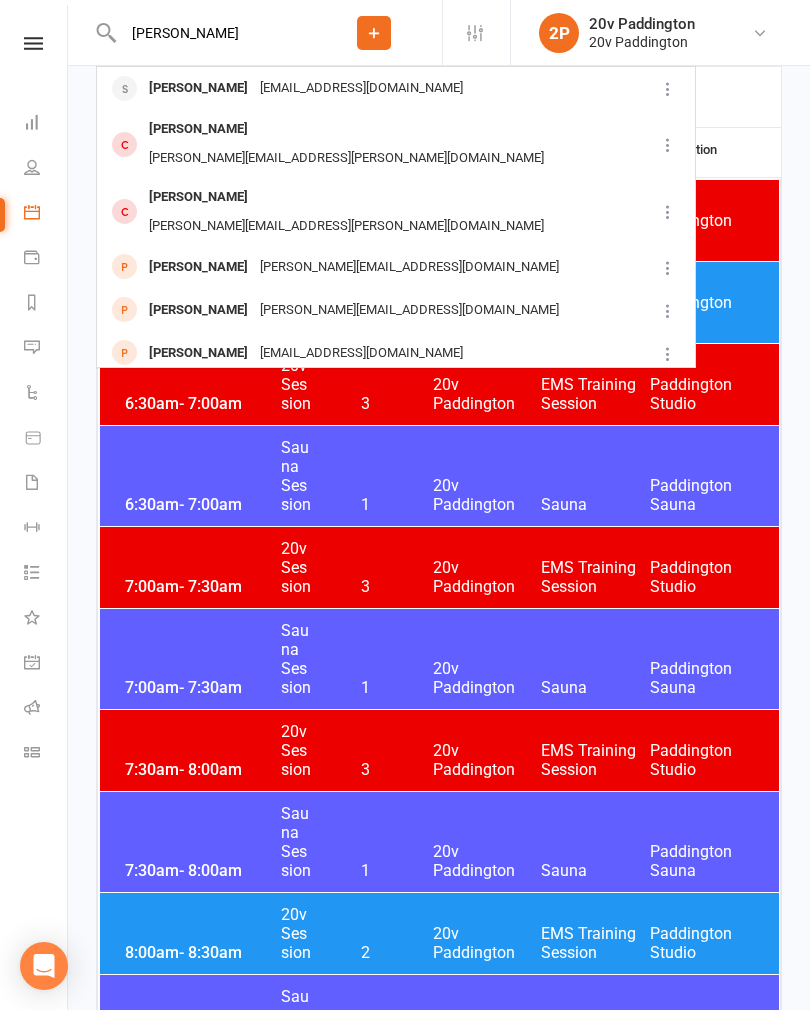type on "[PERSON_NAME]" 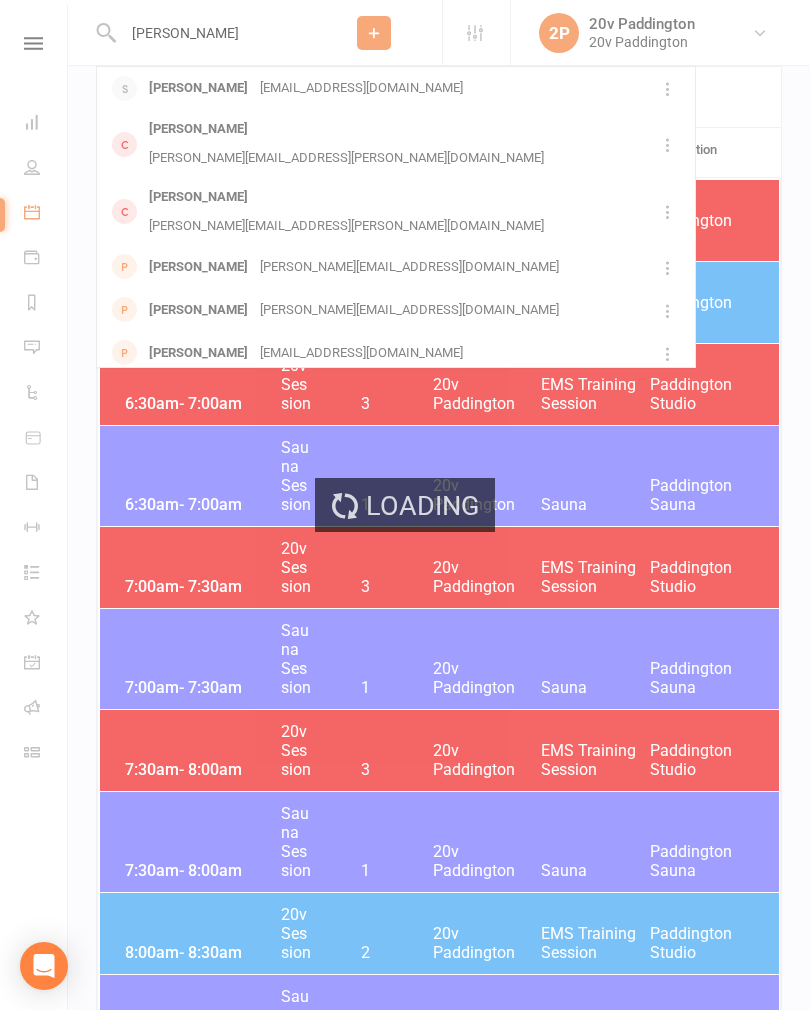 type 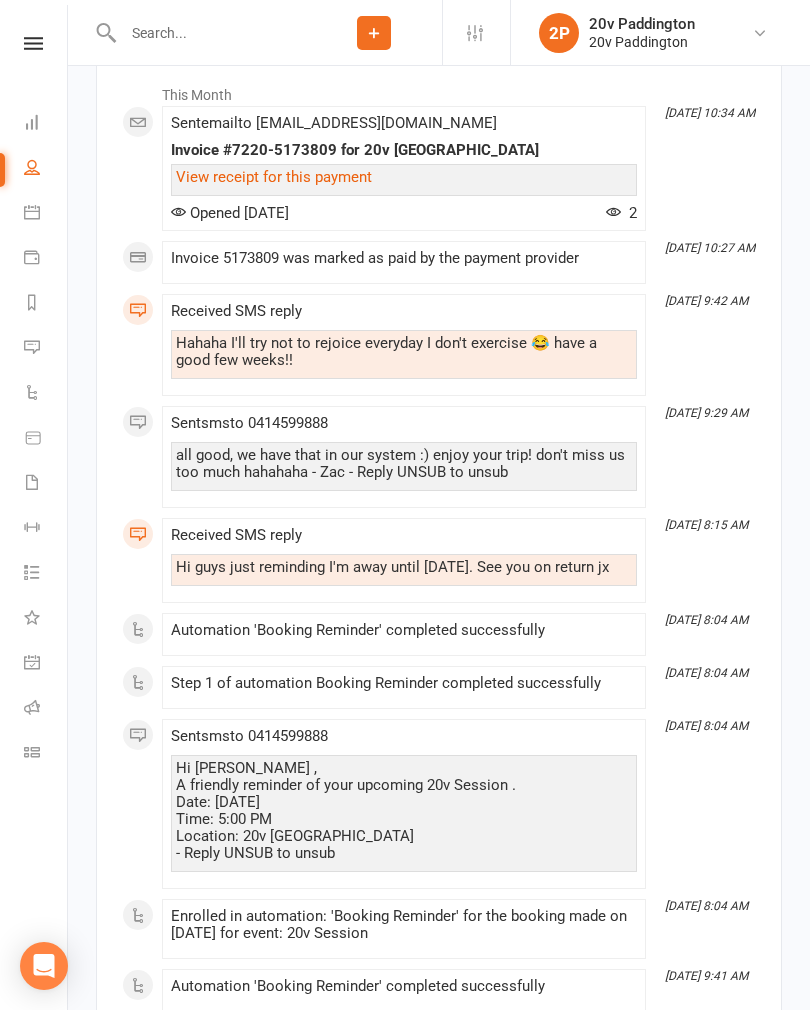 scroll, scrollTop: 2821, scrollLeft: 0, axis: vertical 